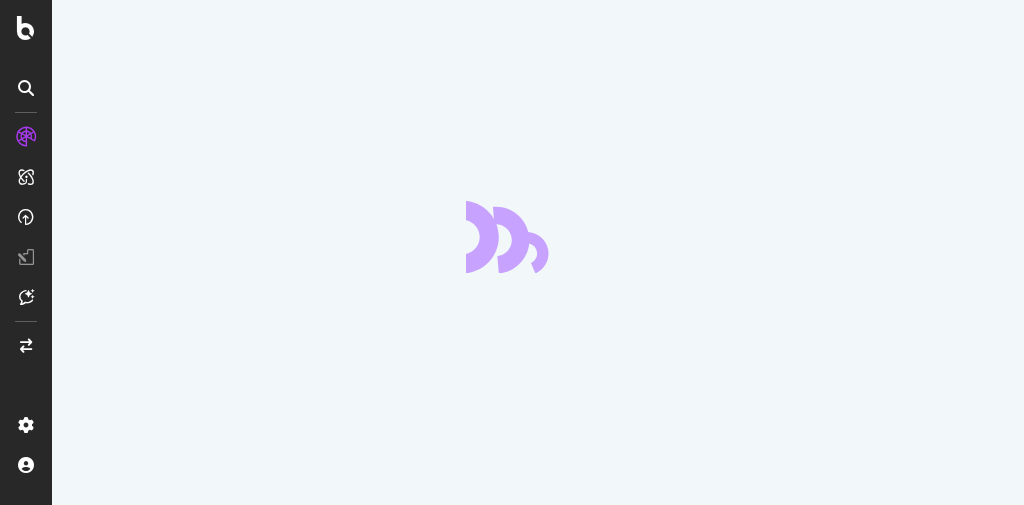 scroll, scrollTop: 0, scrollLeft: 0, axis: both 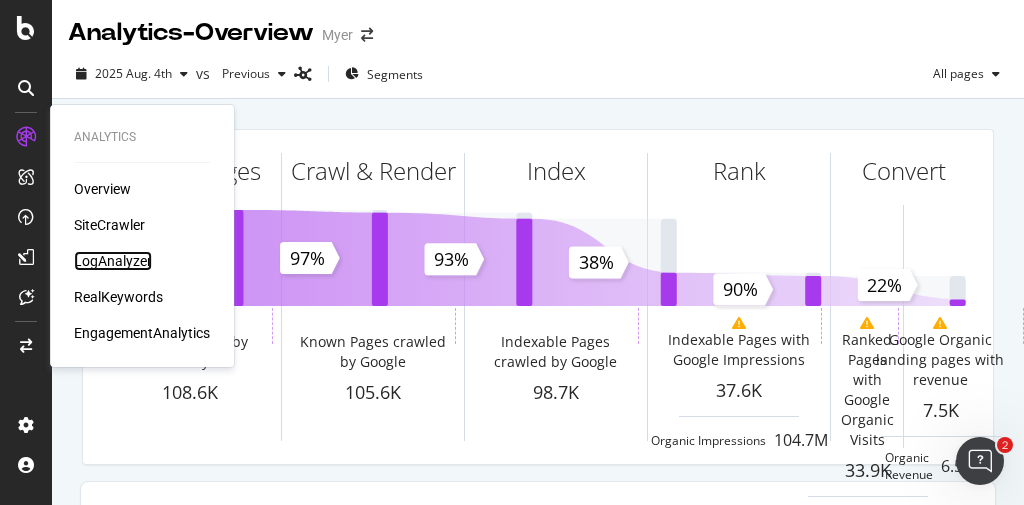 click on "LogAnalyzer" at bounding box center [113, 261] 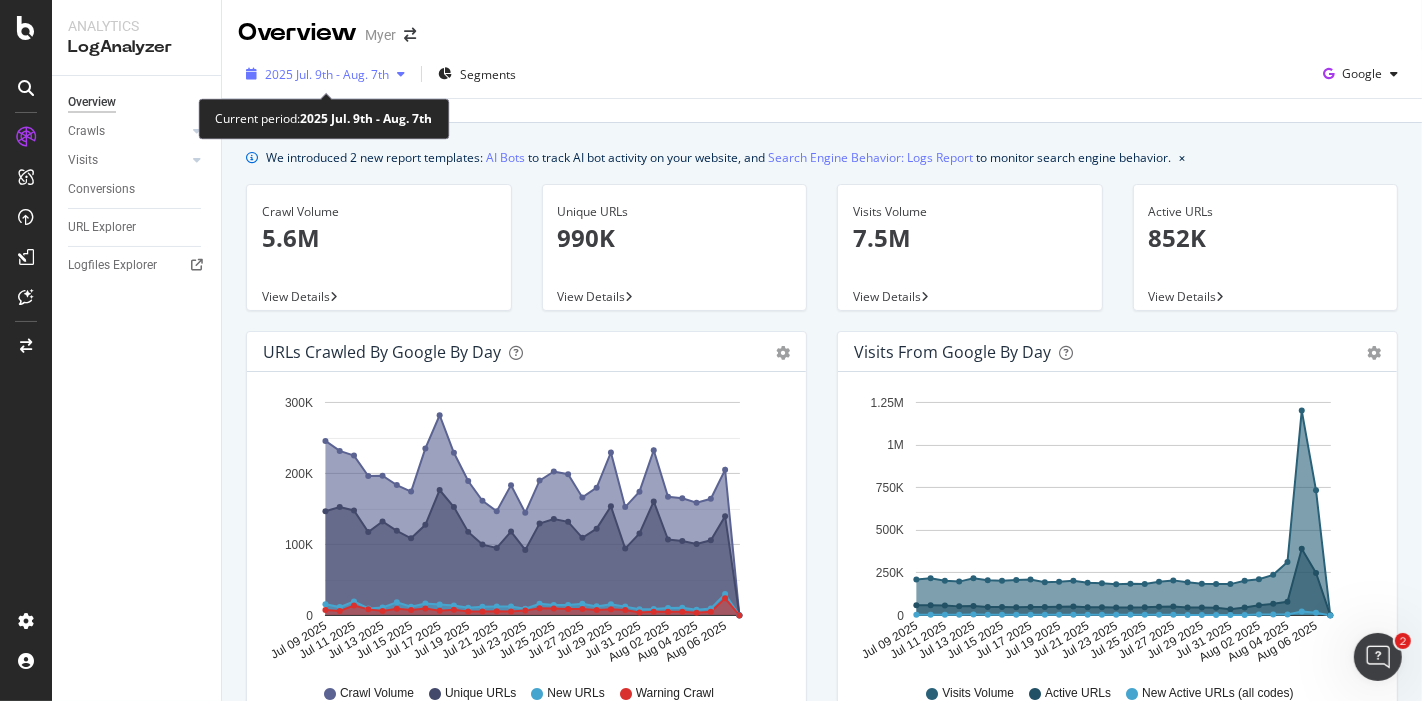 click on "2025 Jul. 9th - Aug. 7th" at bounding box center [327, 74] 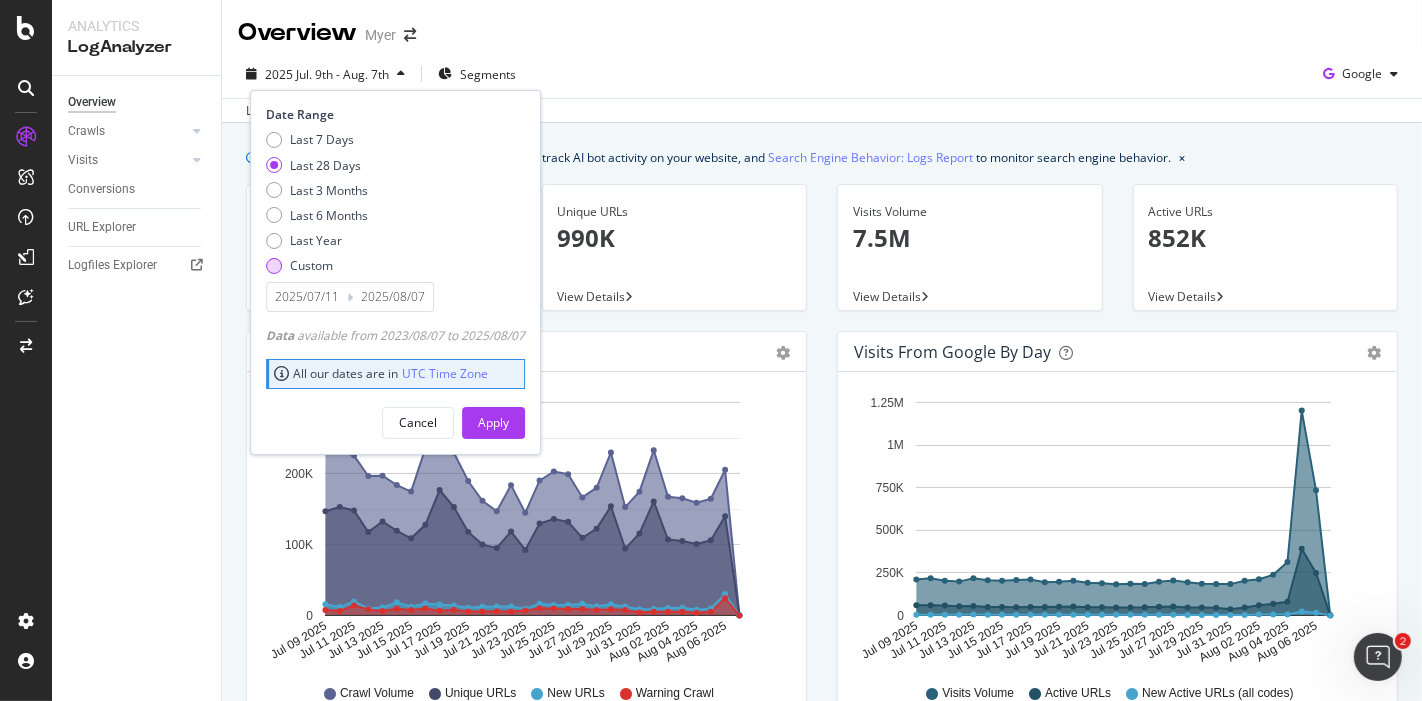 click on "Custom" at bounding box center (311, 265) 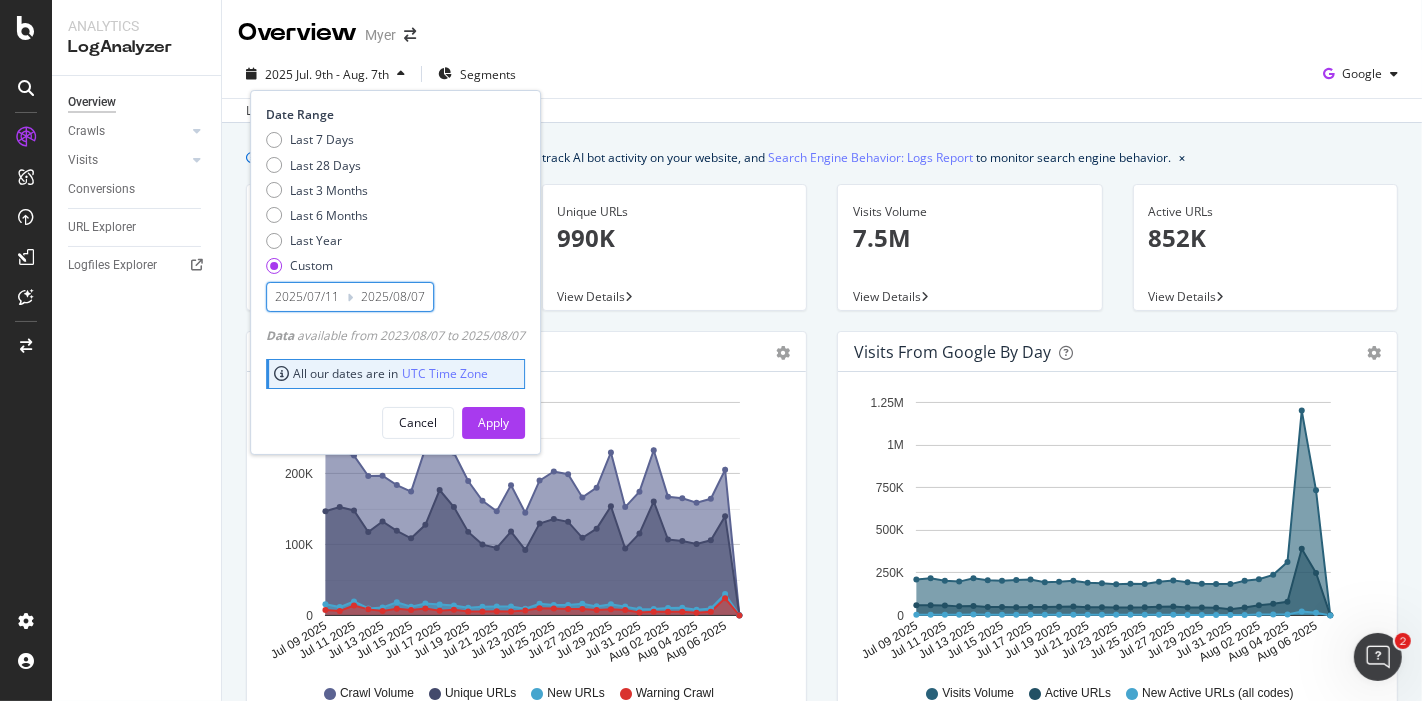 click on "2025/07/11" at bounding box center [307, 297] 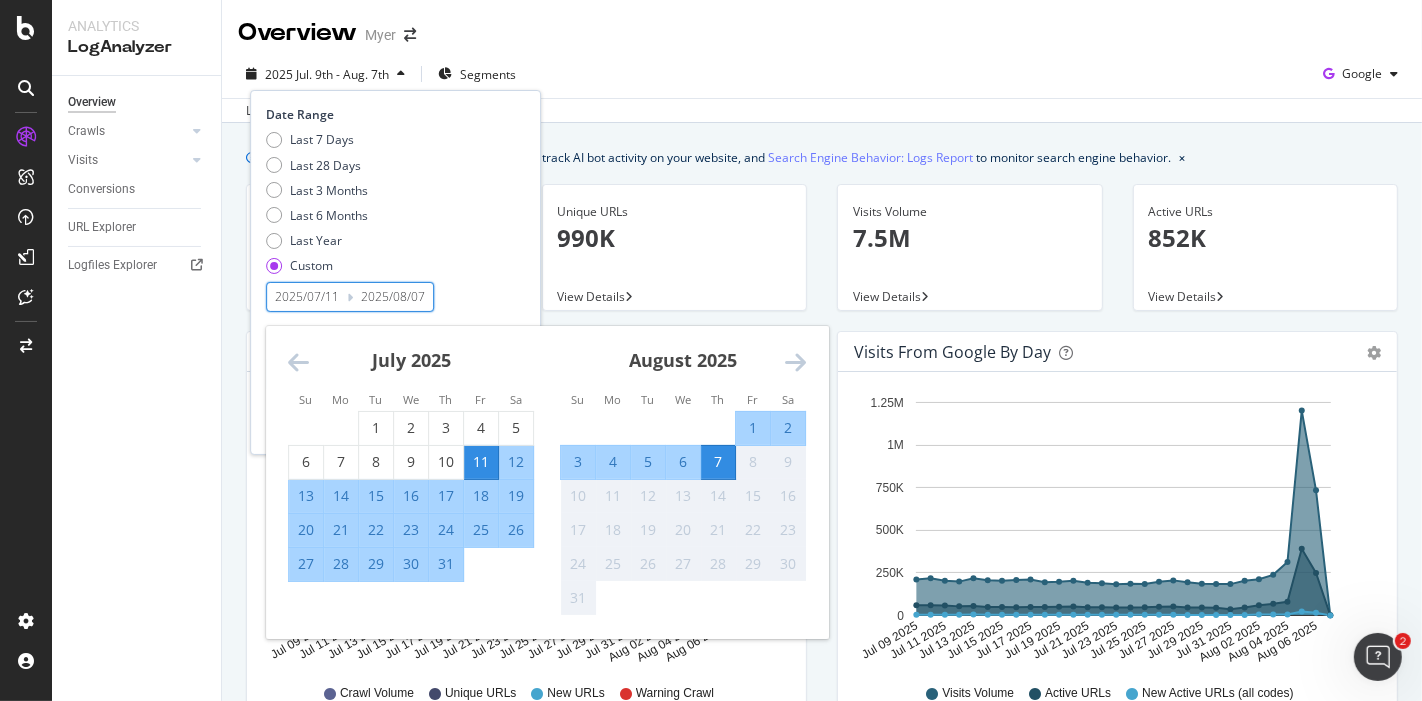 click at bounding box center (298, 362) 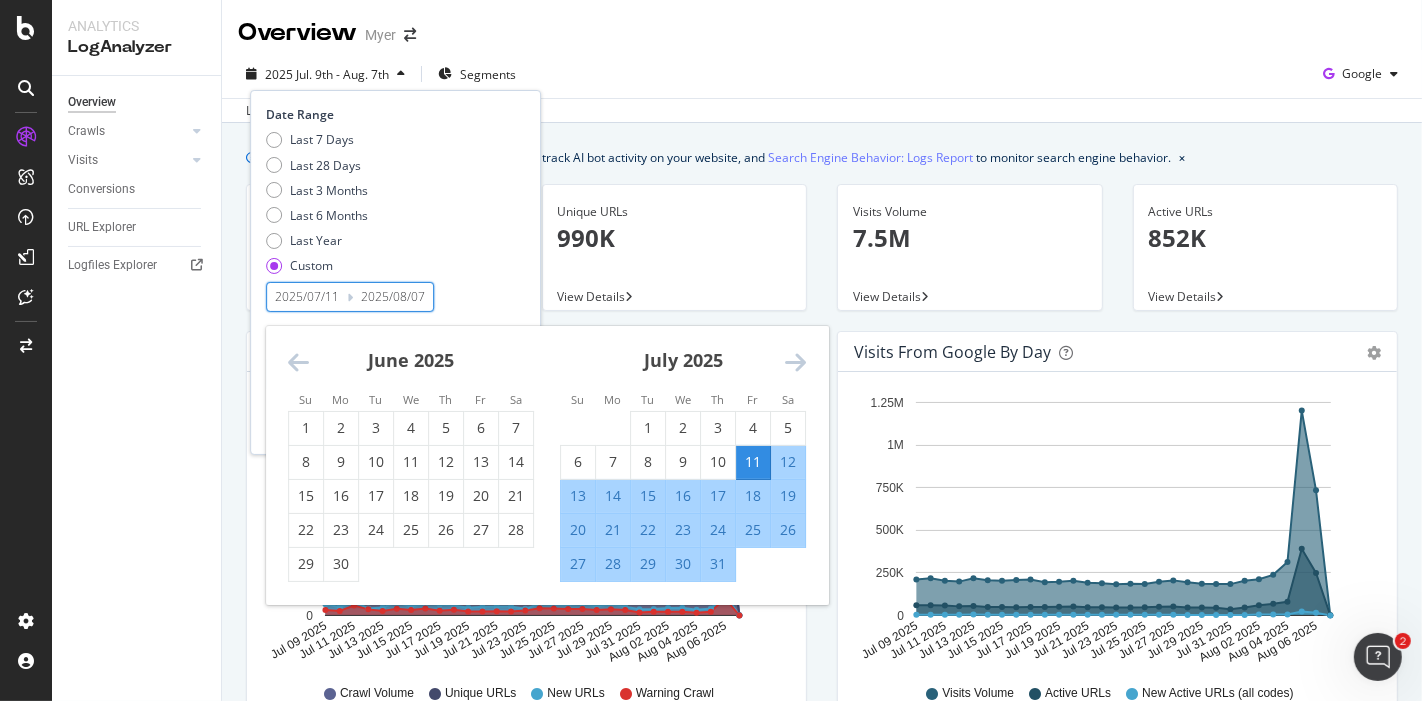 click at bounding box center [298, 362] 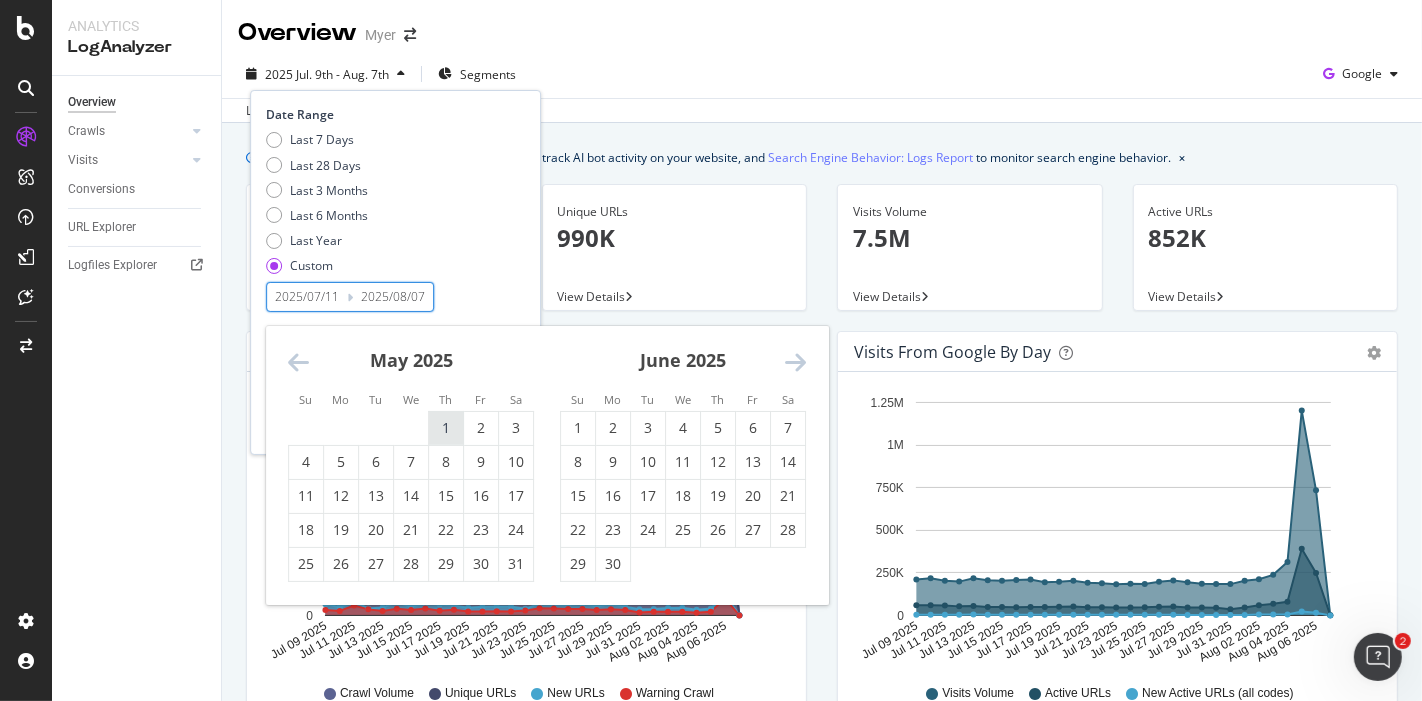 click on "1" at bounding box center [446, 428] 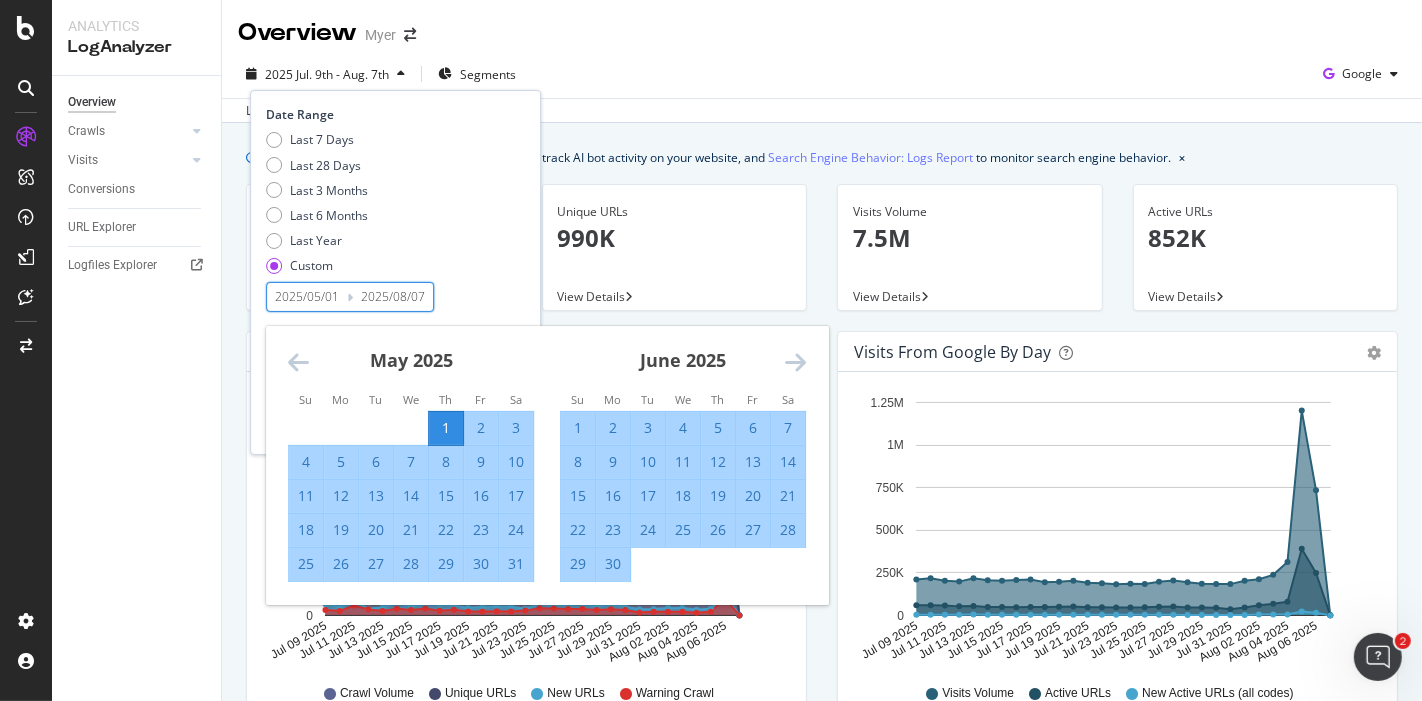 click at bounding box center (795, 362) 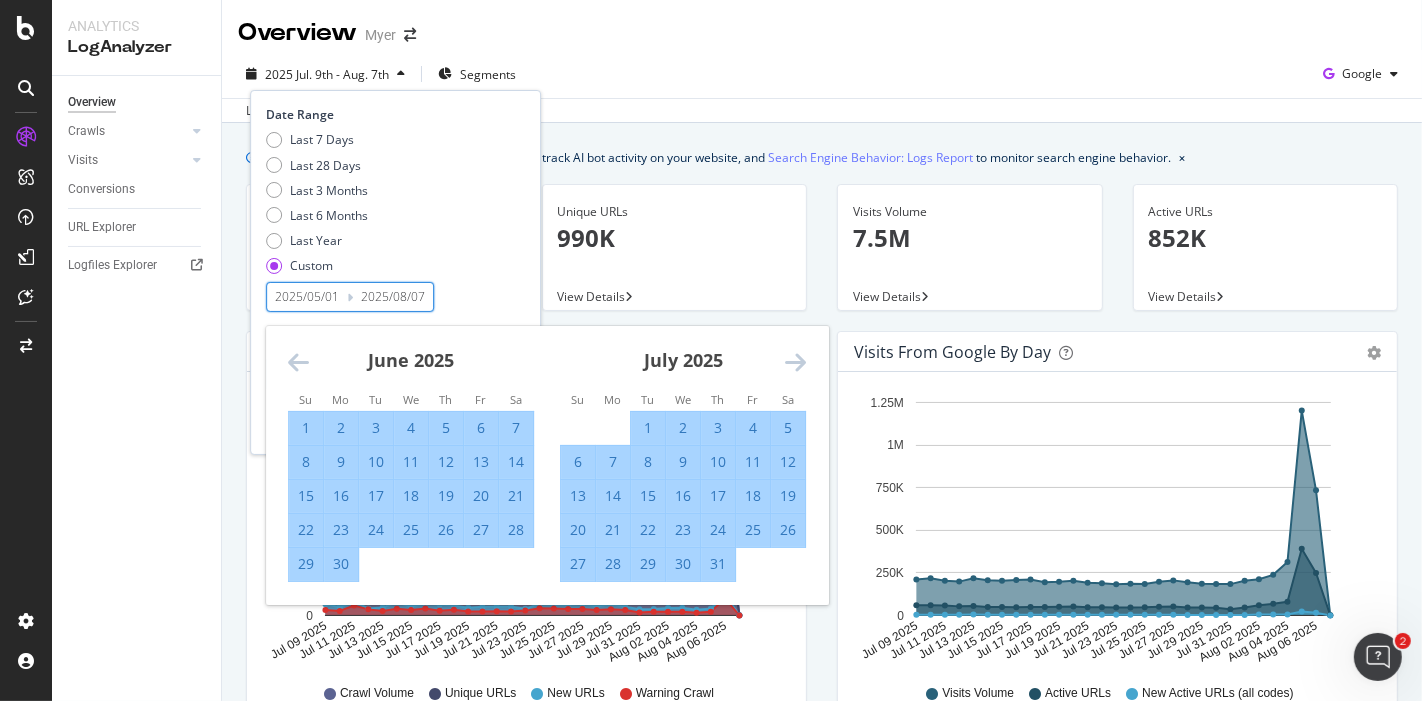 click on "5" at bounding box center [446, 428] 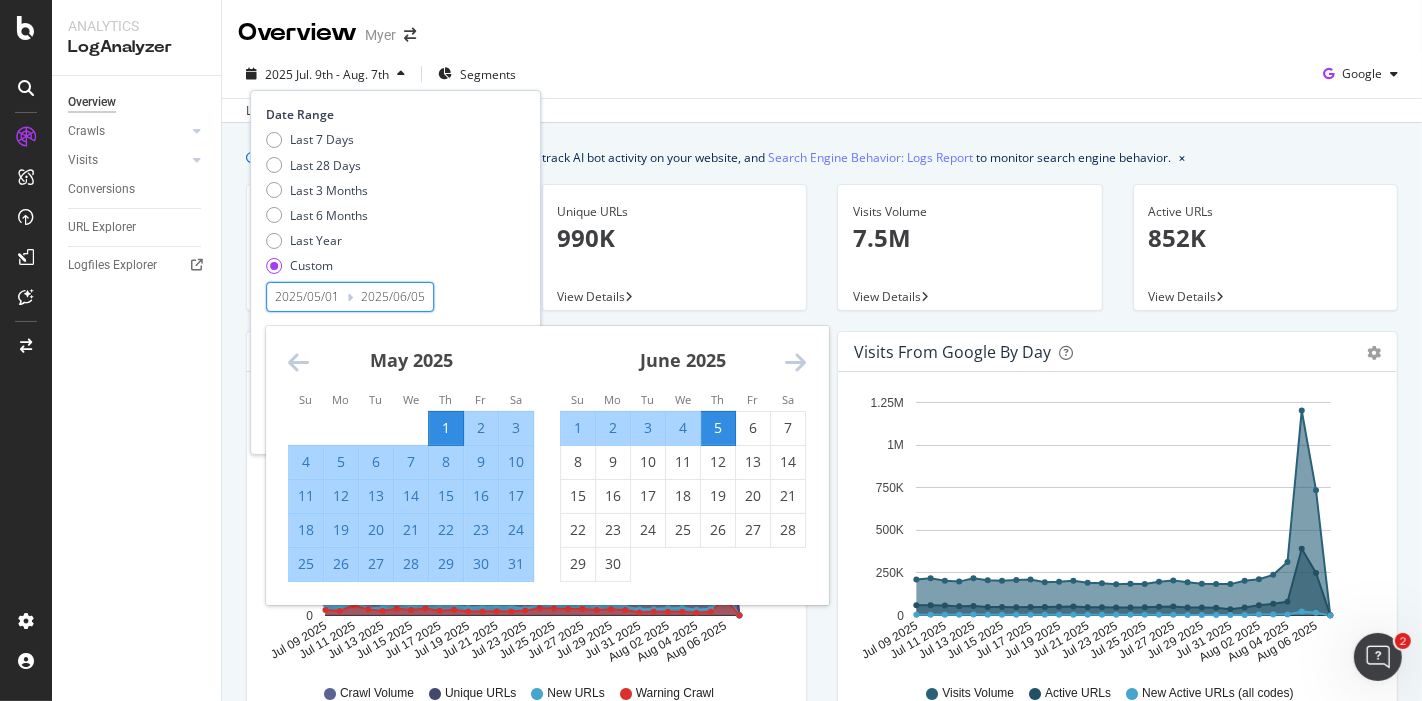 click on "2025/05/01" at bounding box center (307, 297) 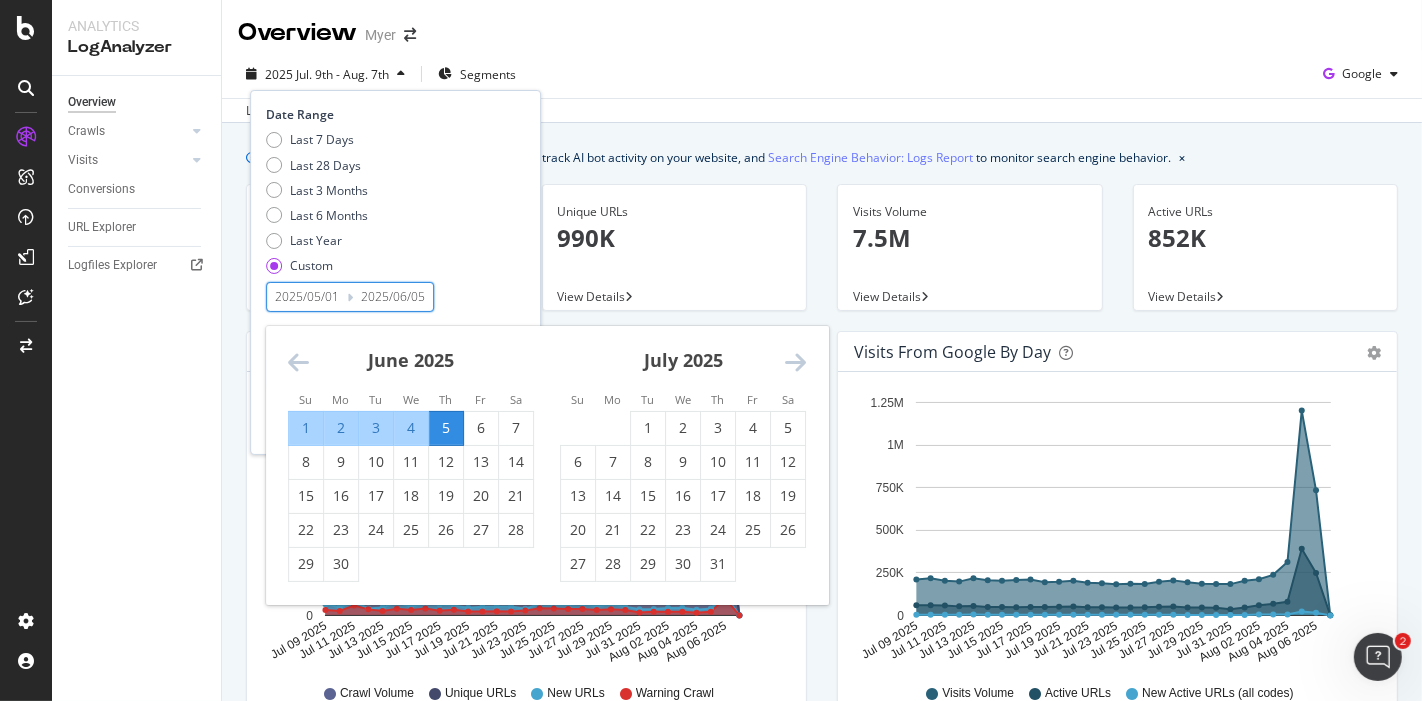click at bounding box center (298, 362) 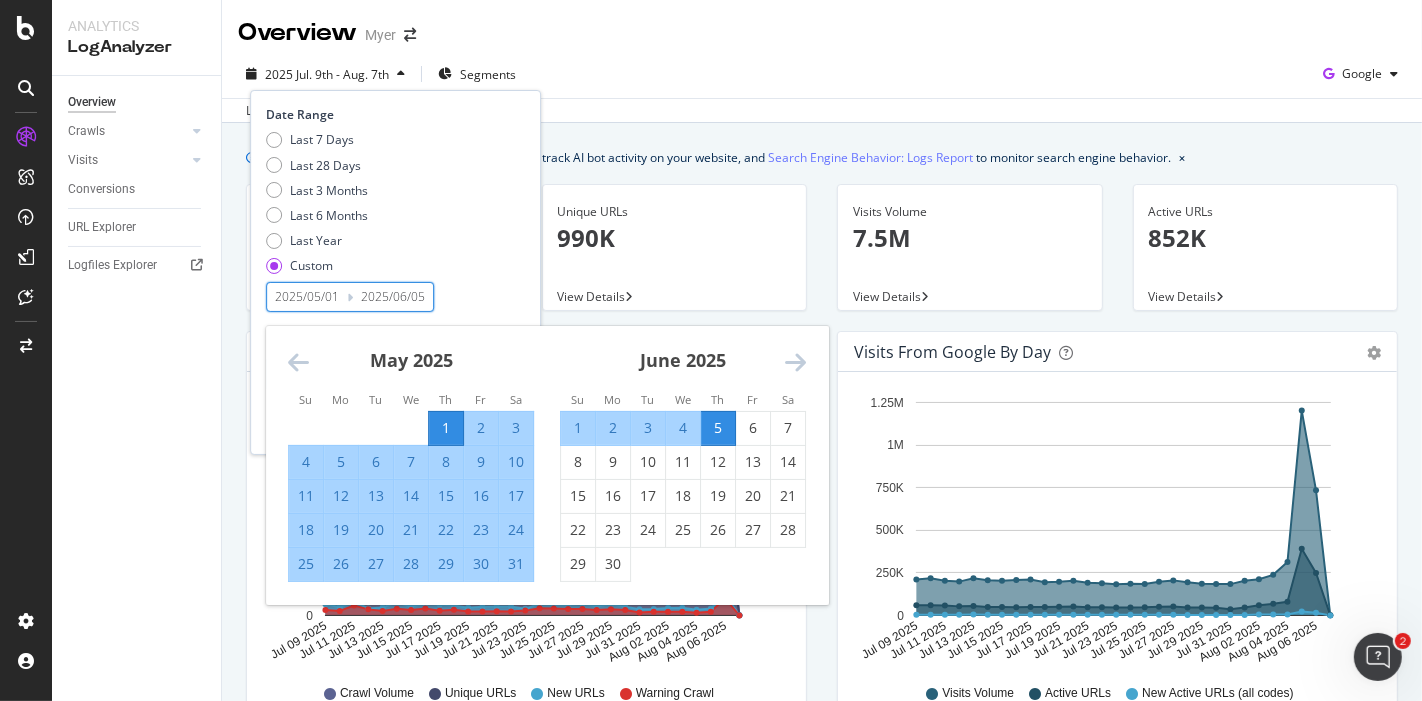 click on "1" at bounding box center (446, 428) 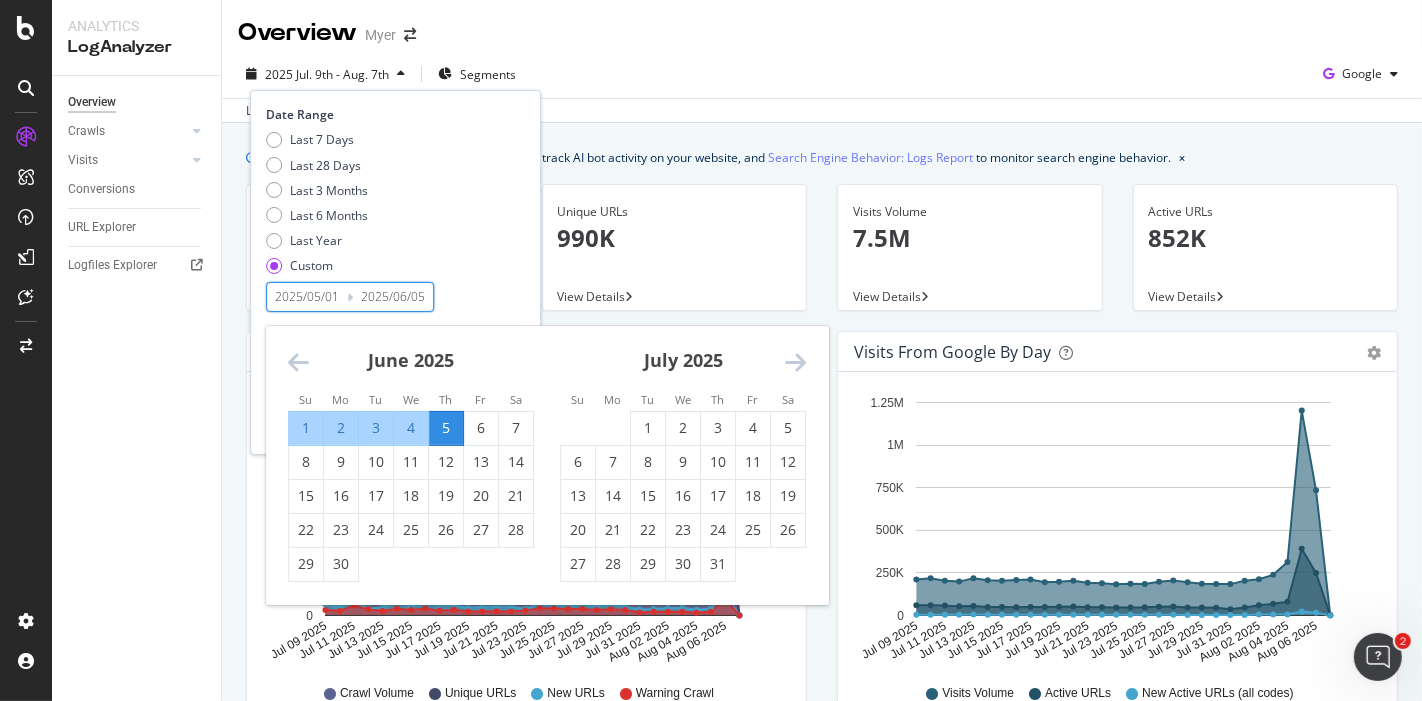 click on "1" at bounding box center [306, 428] 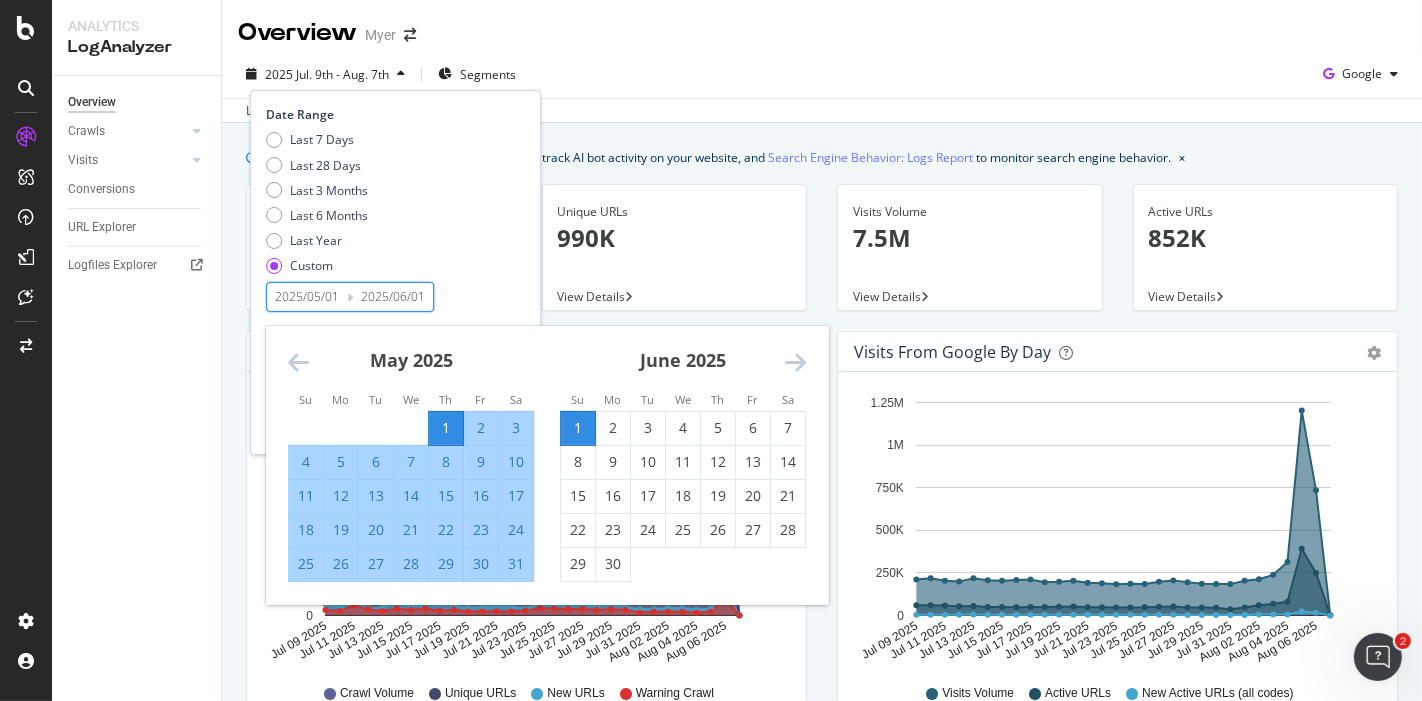 click on "2025/05/01" at bounding box center [307, 297] 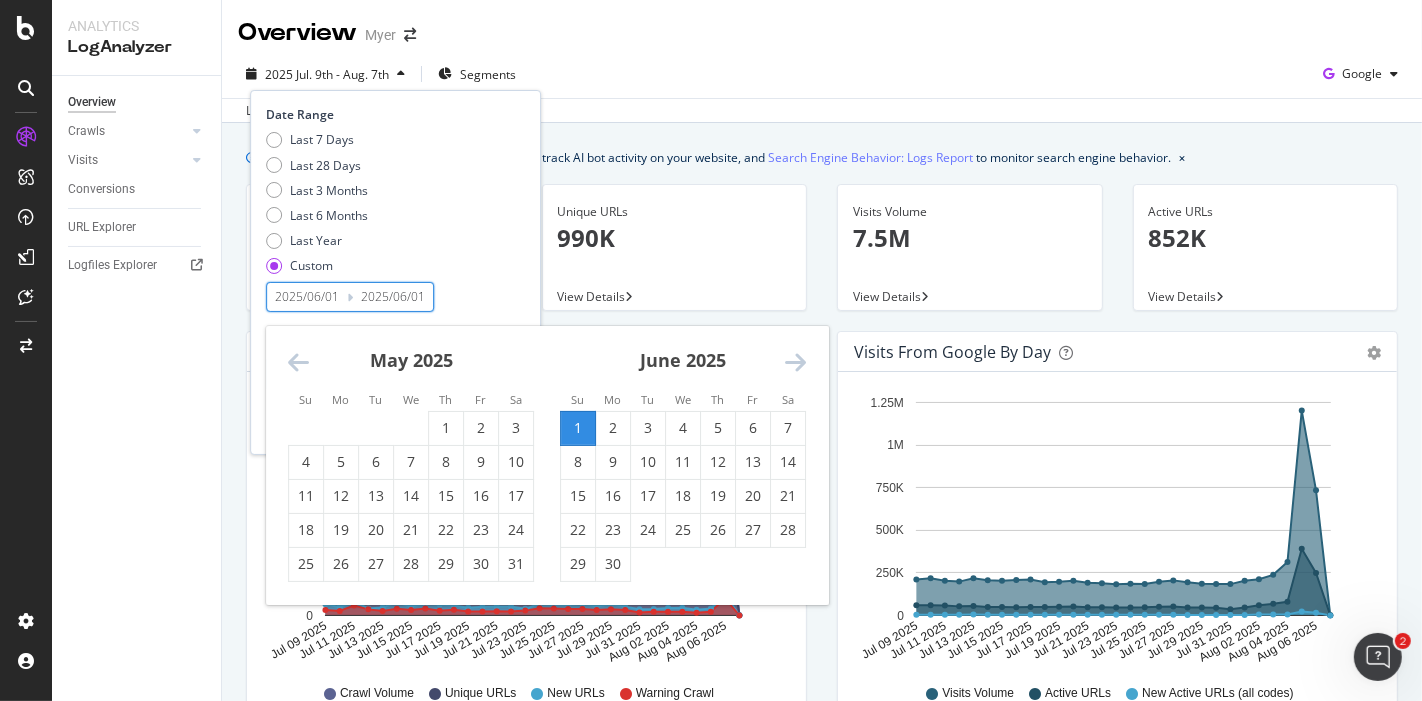 click on "June 2025" at bounding box center [683, 368] 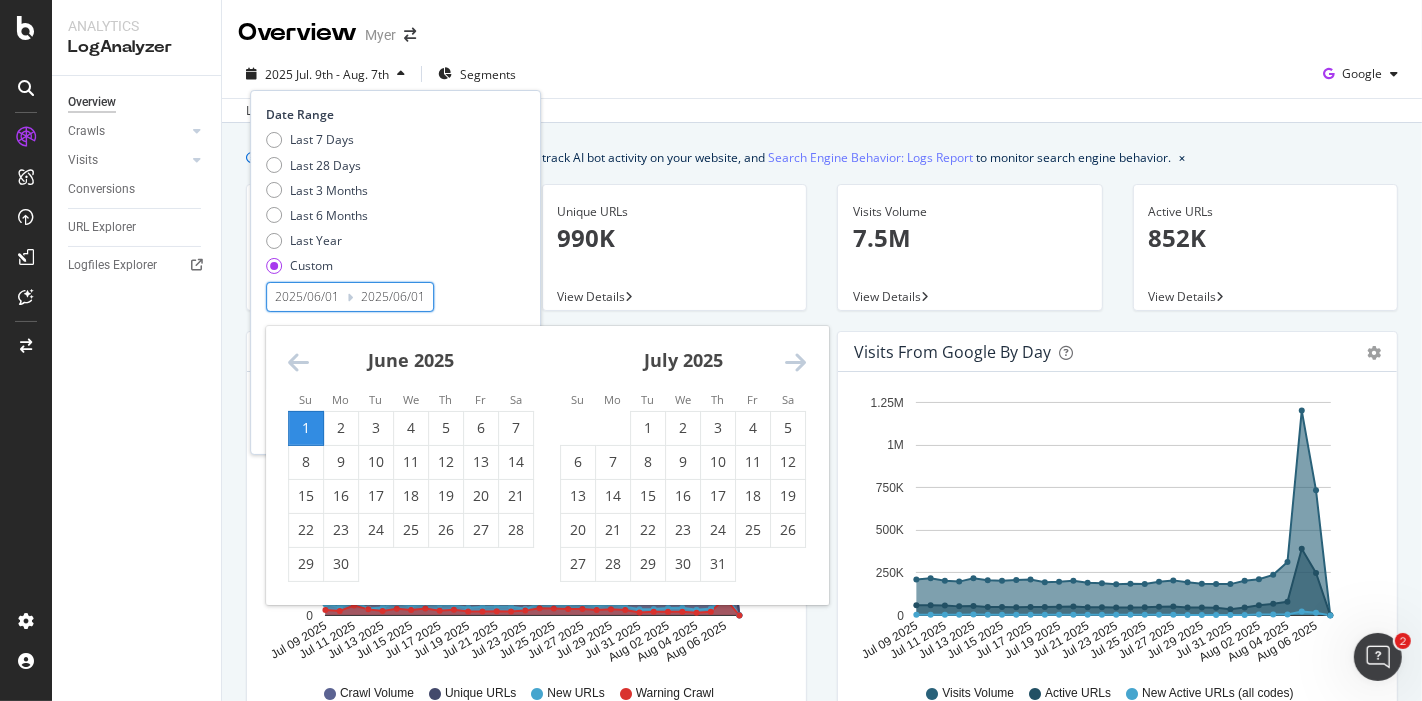 click at bounding box center [795, 362] 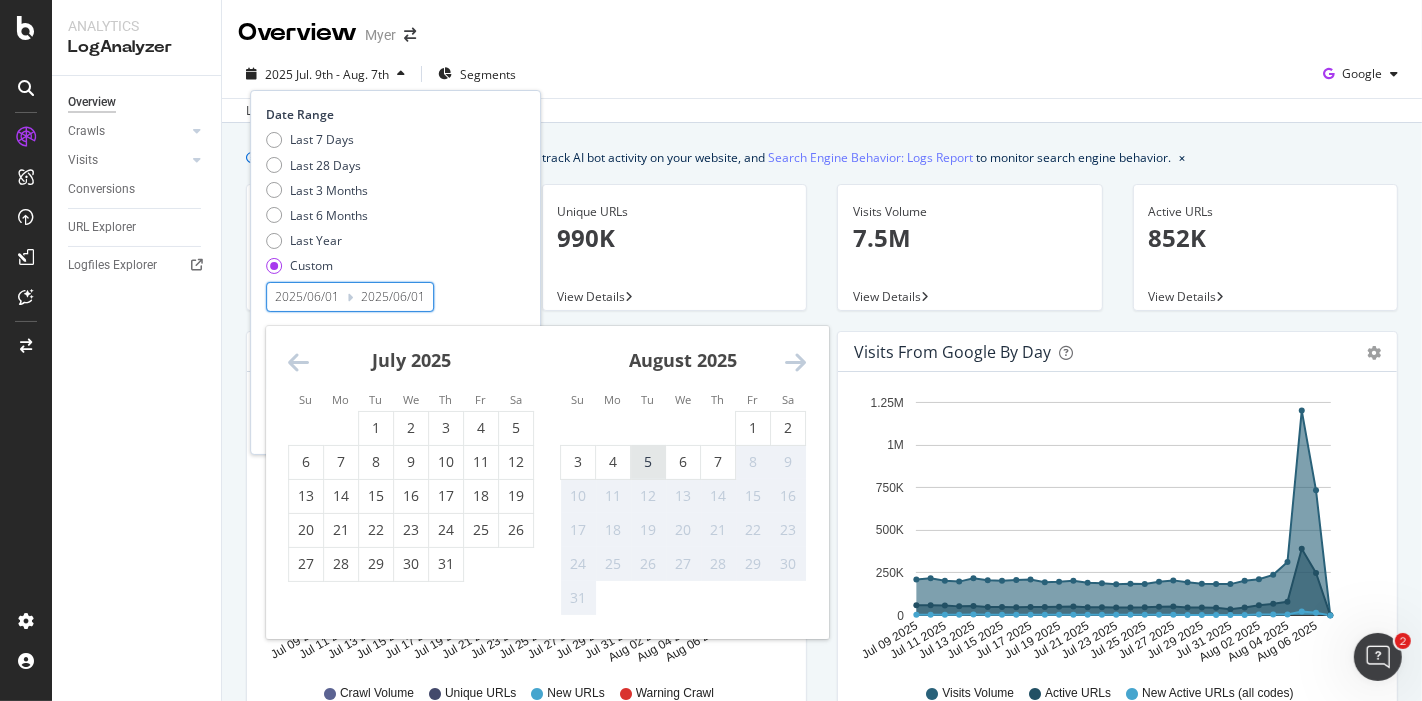 click on "5" at bounding box center [648, 462] 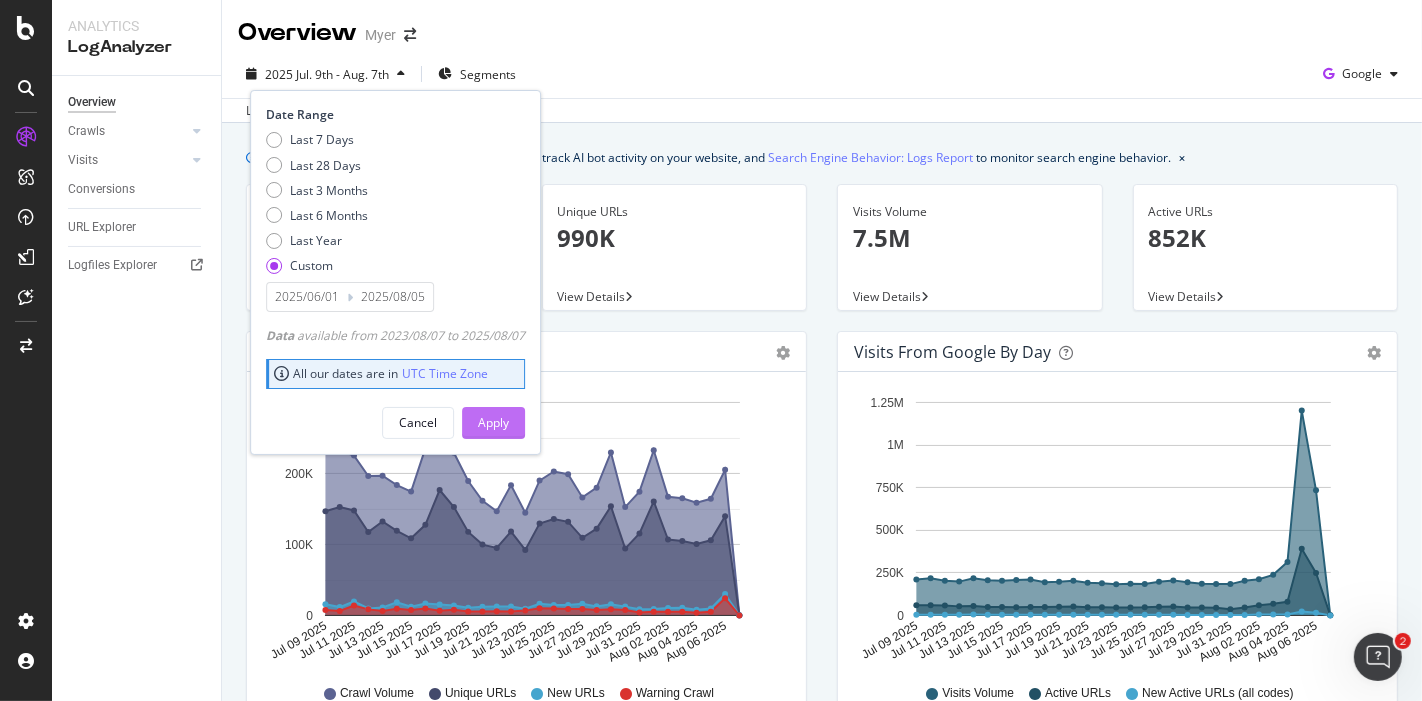 click on "Apply" at bounding box center (493, 422) 